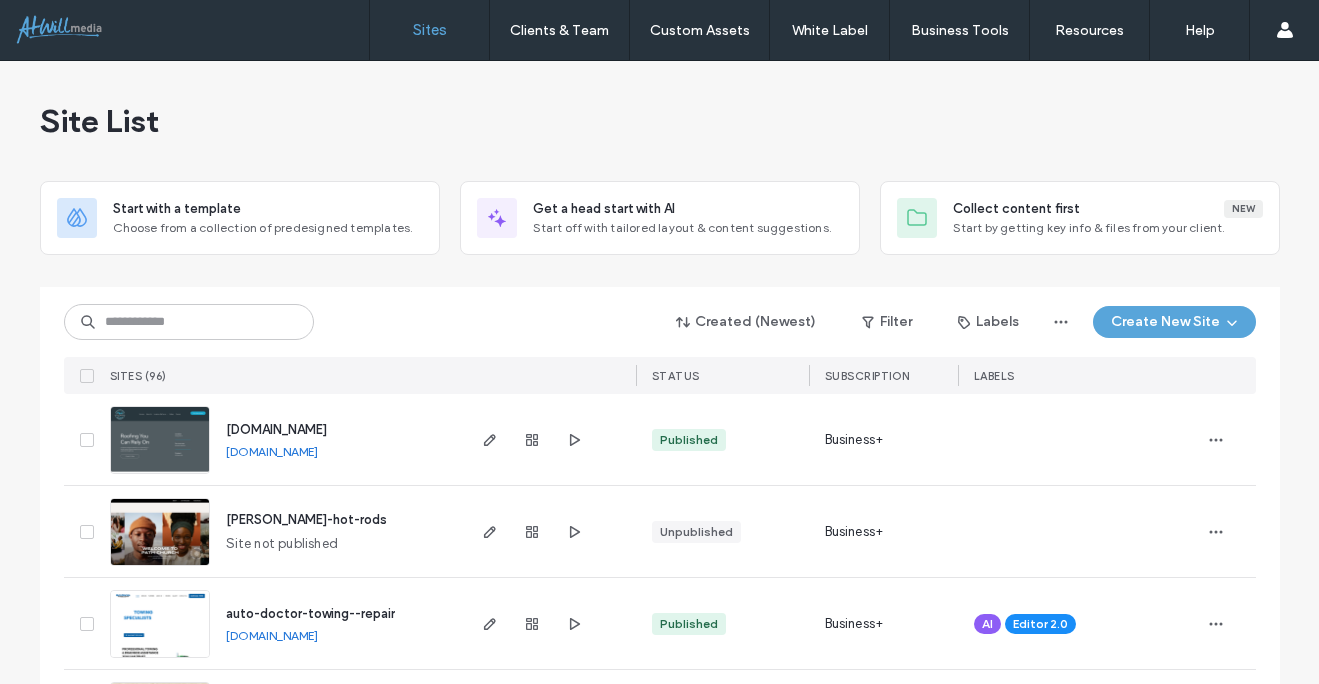 scroll, scrollTop: 0, scrollLeft: 0, axis: both 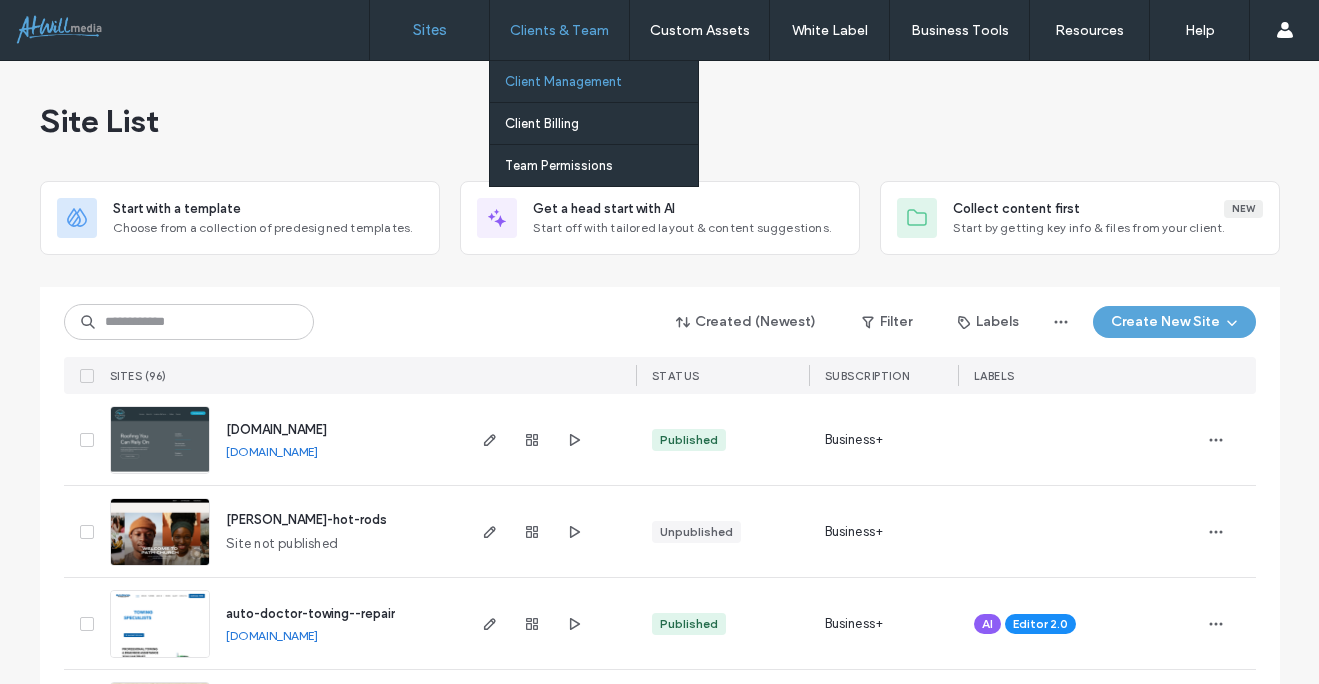 click on "Client Management" at bounding box center [563, 81] 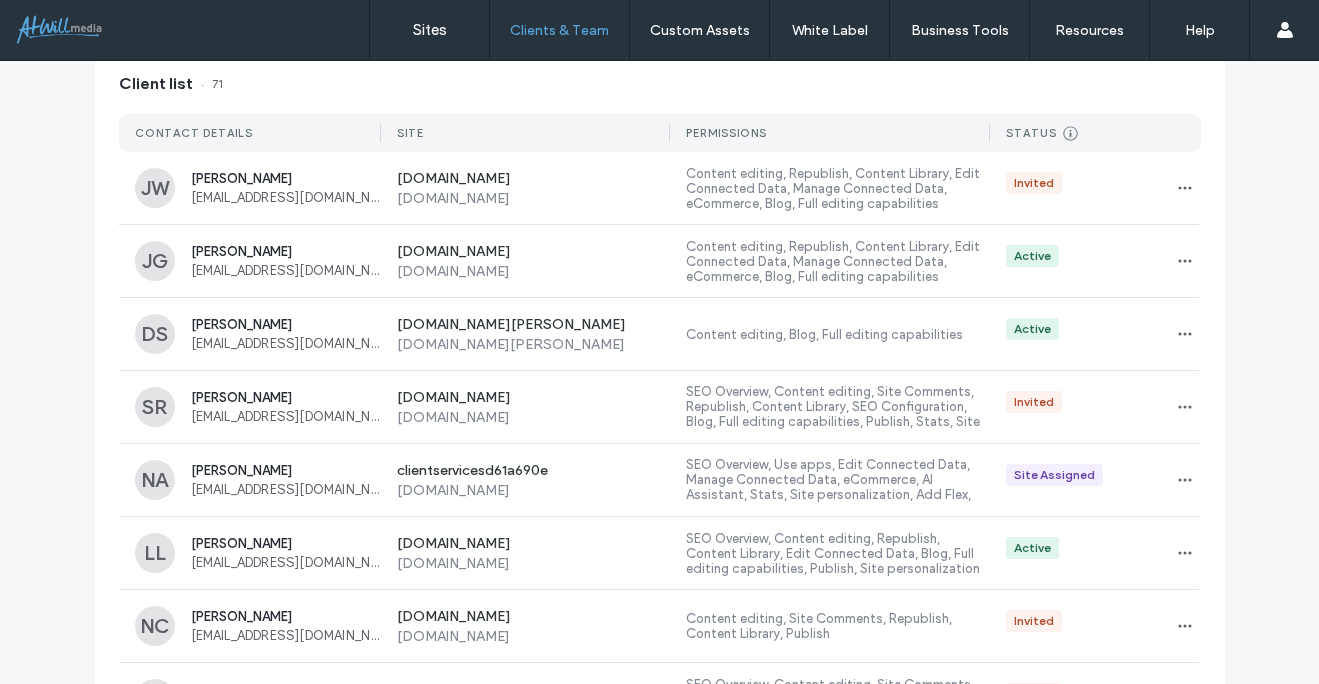 scroll, scrollTop: 230, scrollLeft: 0, axis: vertical 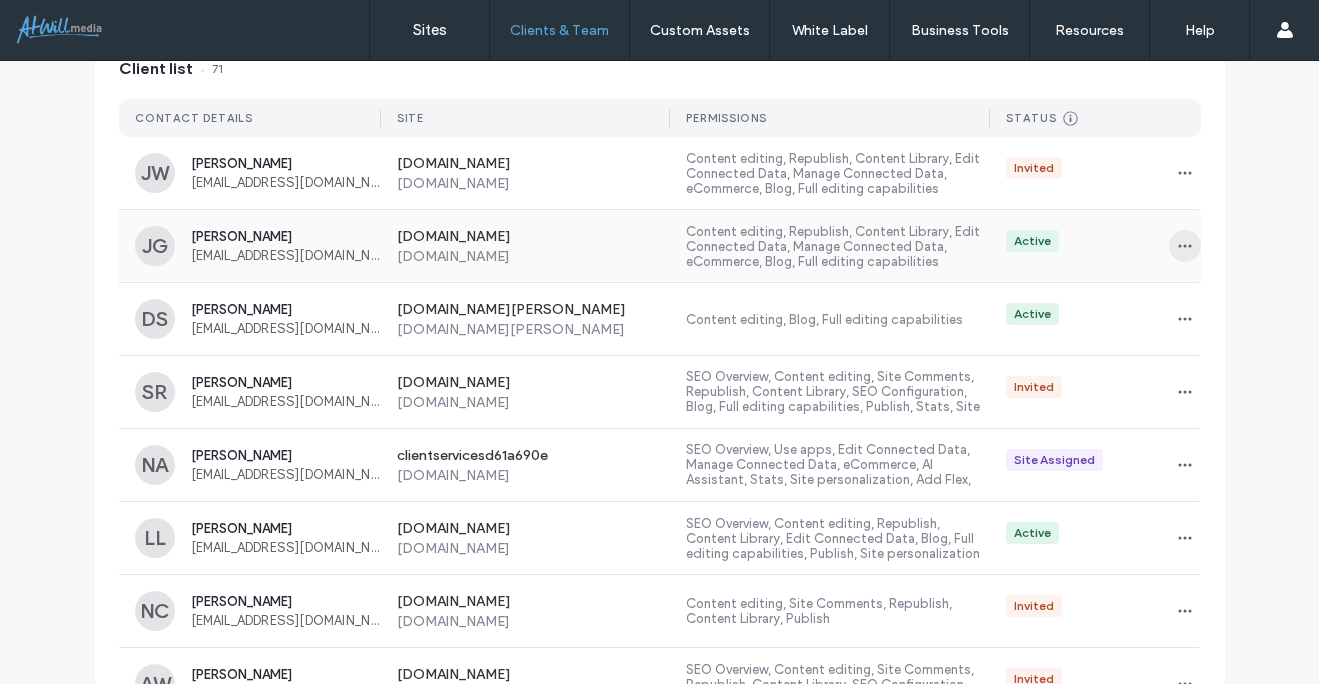 click 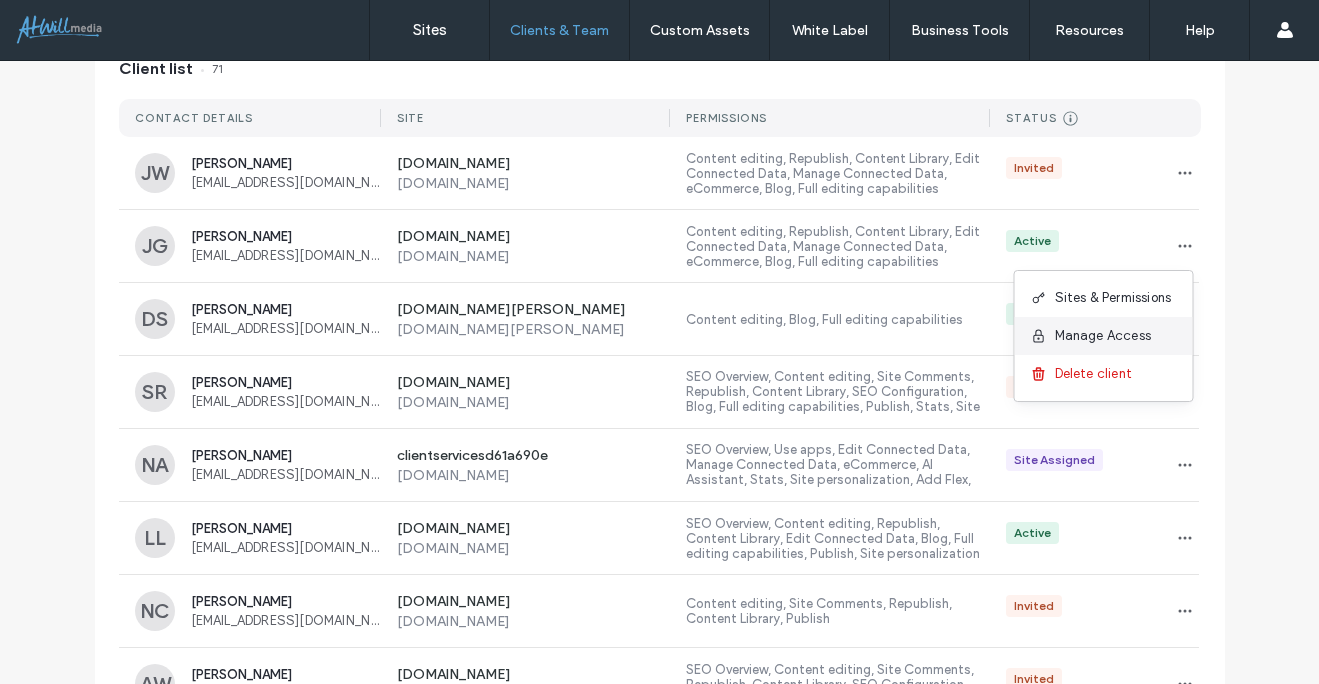 click on "Manage Access" at bounding box center (1103, 336) 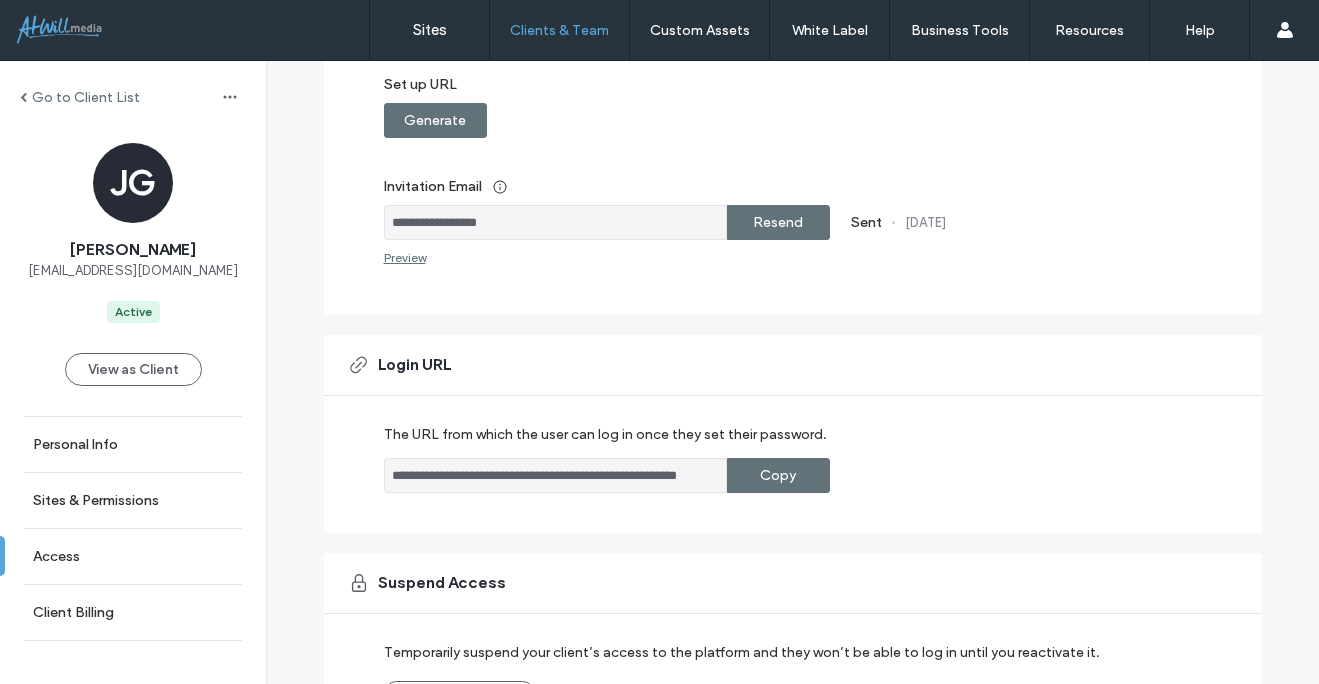 scroll, scrollTop: 328, scrollLeft: 0, axis: vertical 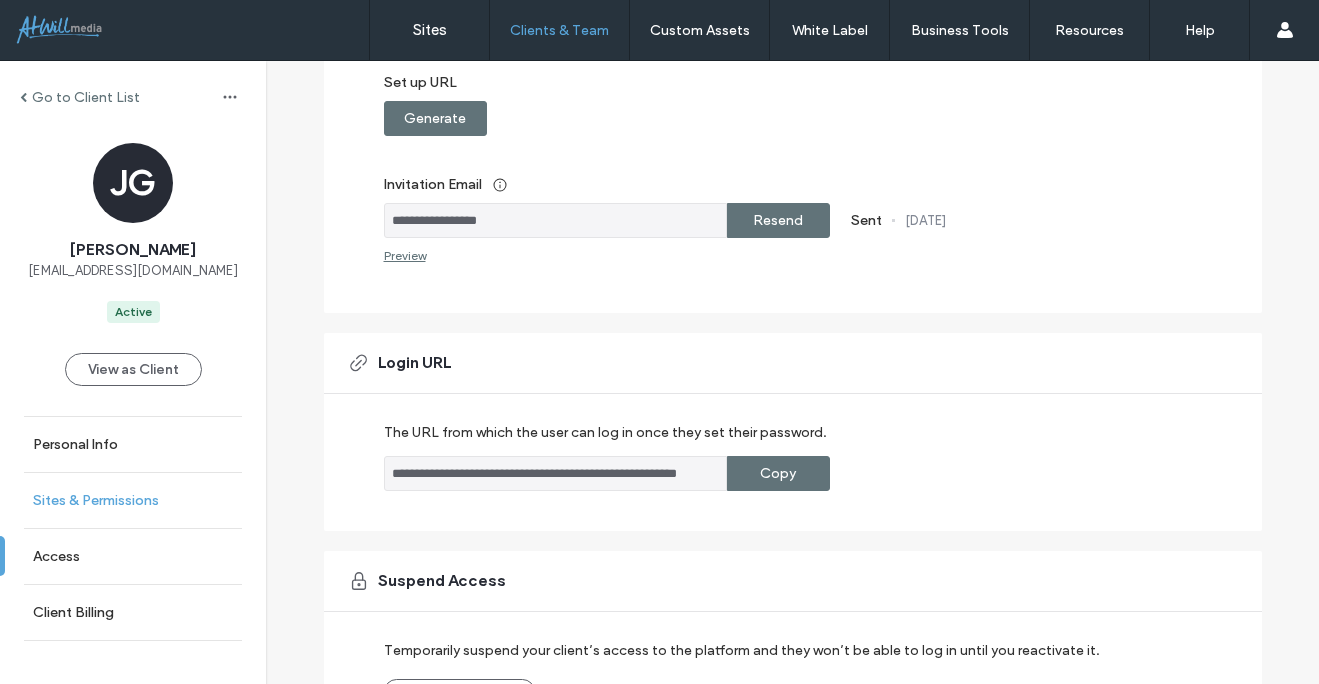 click on "Sites & Permissions" at bounding box center (133, 500) 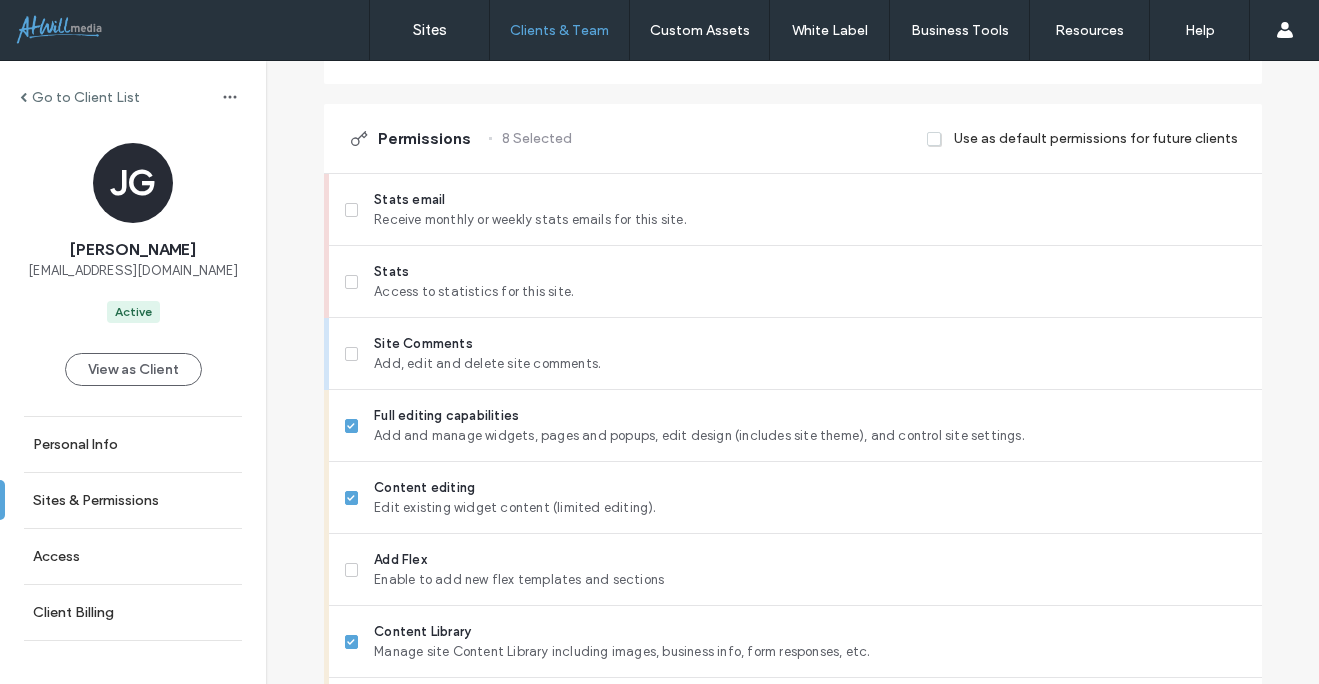 scroll, scrollTop: 0, scrollLeft: 0, axis: both 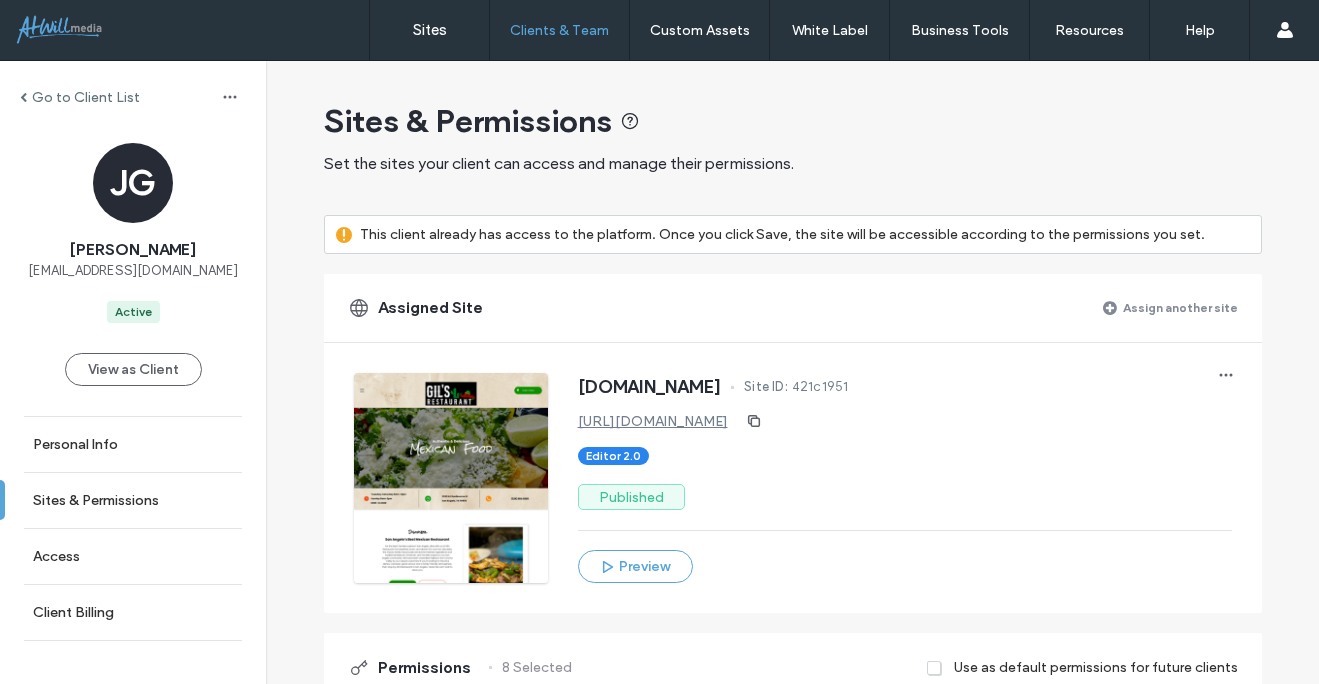 click on "Go to Client List JG Jason Garcia jjg0474@gmail.com Active View as Client Personal Info Sites & Permissions Access Client Billing Sites & Permissions Set the sites your client can access and manage their permissions. This client already has access to the platform. Once you click Save, the site will be accessible according to the permissions you set.  Assigned Site Assign another site www.gilsrestaurant.net Site ID: 421c1951 https://www.gilsrestaurant.net Editor 2.0 Published Preview Permissions 8 Selected Use as default permissions for future clients Stats email Receive monthly or weekly stats emails for this site. Stats Access to statistics for this site. Site Comments Add, edit and delete site comments. Full editing capabilities Add and manage widgets, pages and popups, edit design (includes site theme), and control site settings. Content editing Edit existing widget content (limited editing). Add Flex Enable to add new flex templates and sections Content Library Content Library Data Sync (External) Blog" at bounding box center (792, 1282) 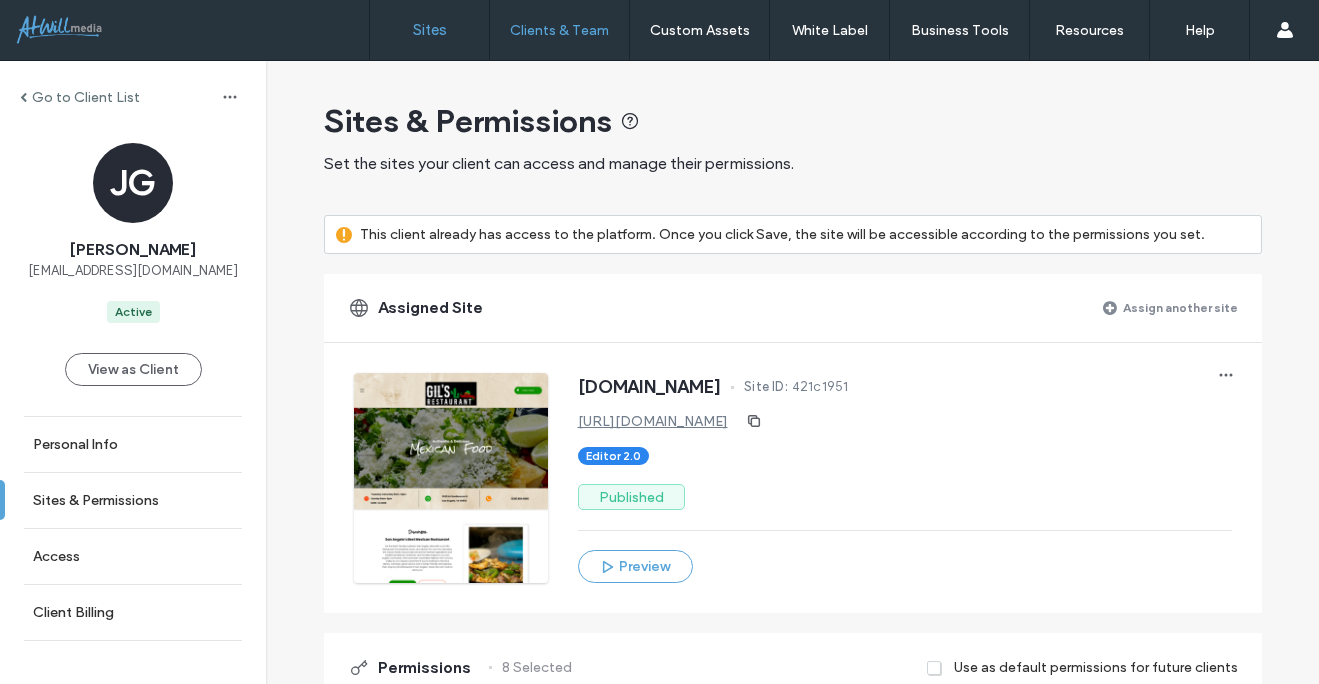 click on "Sites" at bounding box center (430, 30) 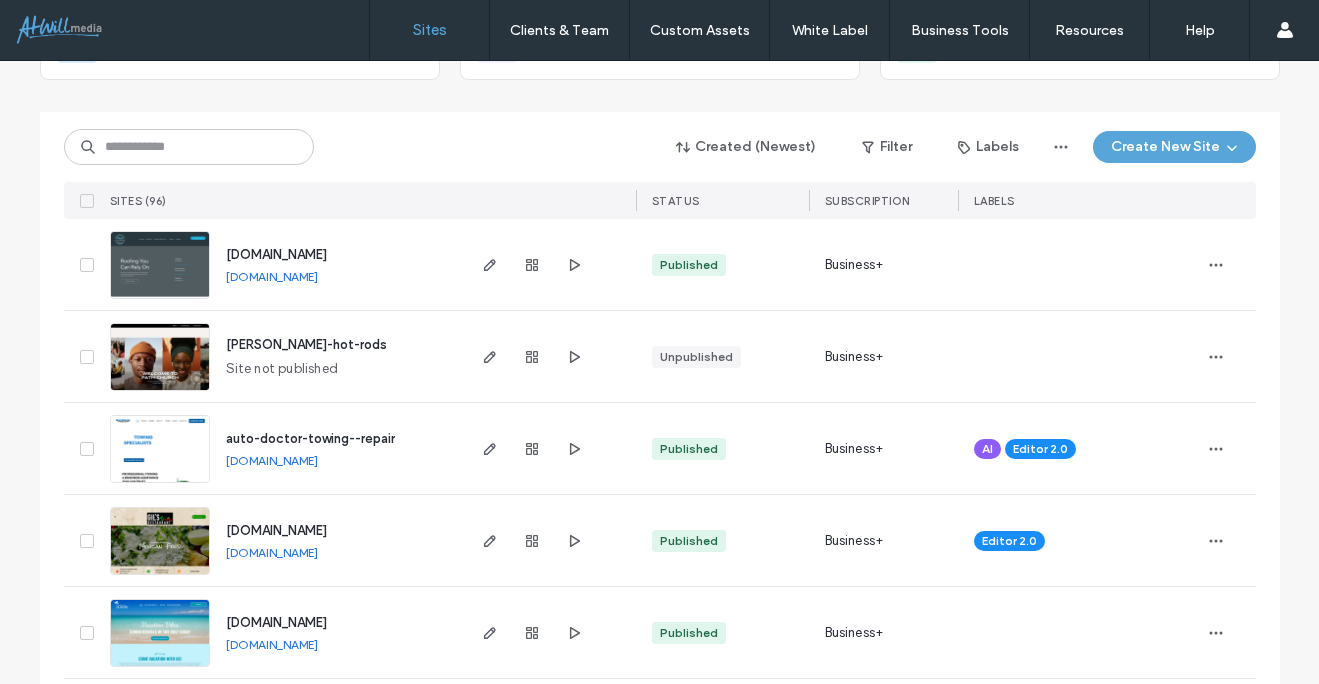 scroll, scrollTop: 161, scrollLeft: 0, axis: vertical 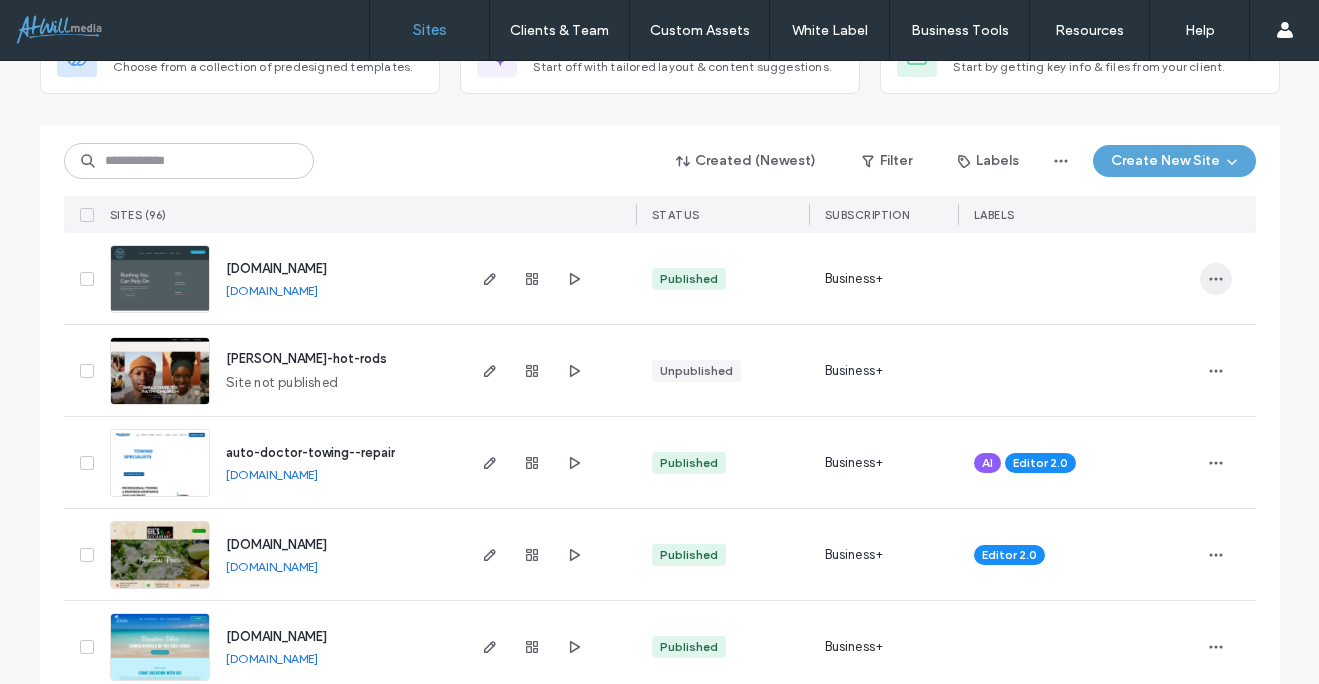 click 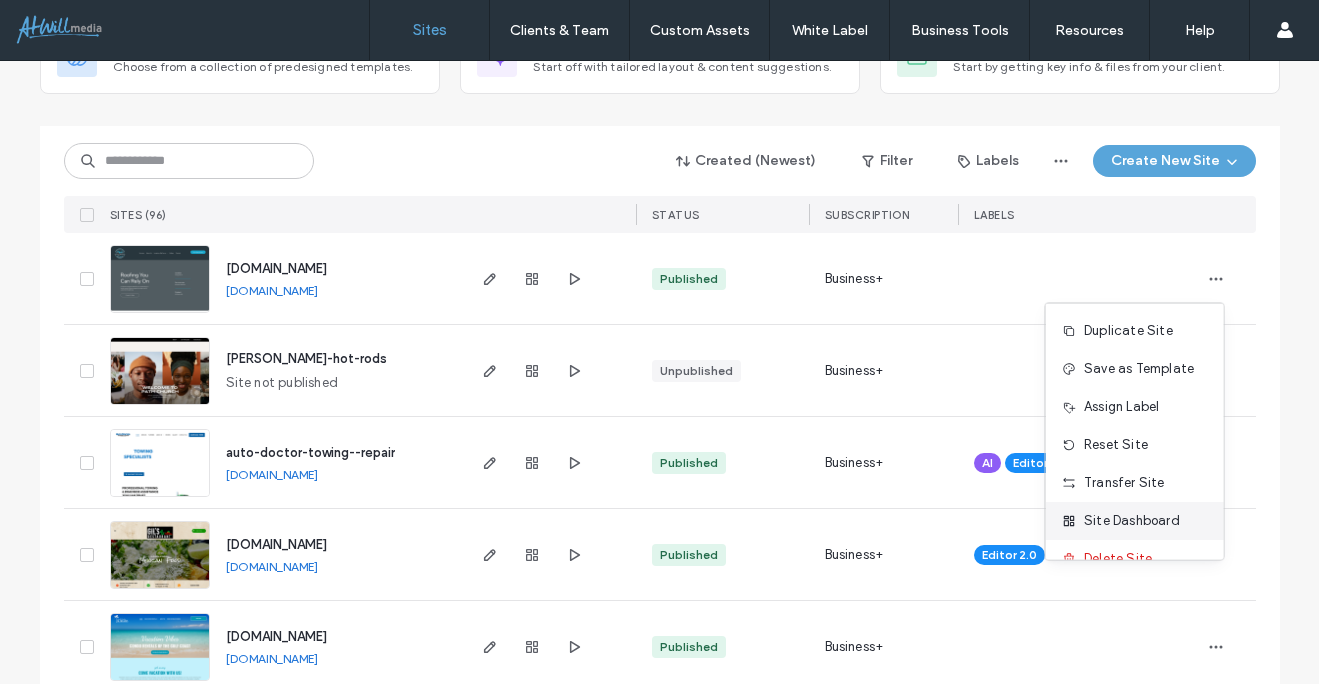 click on "Site Dashboard" at bounding box center [1132, 521] 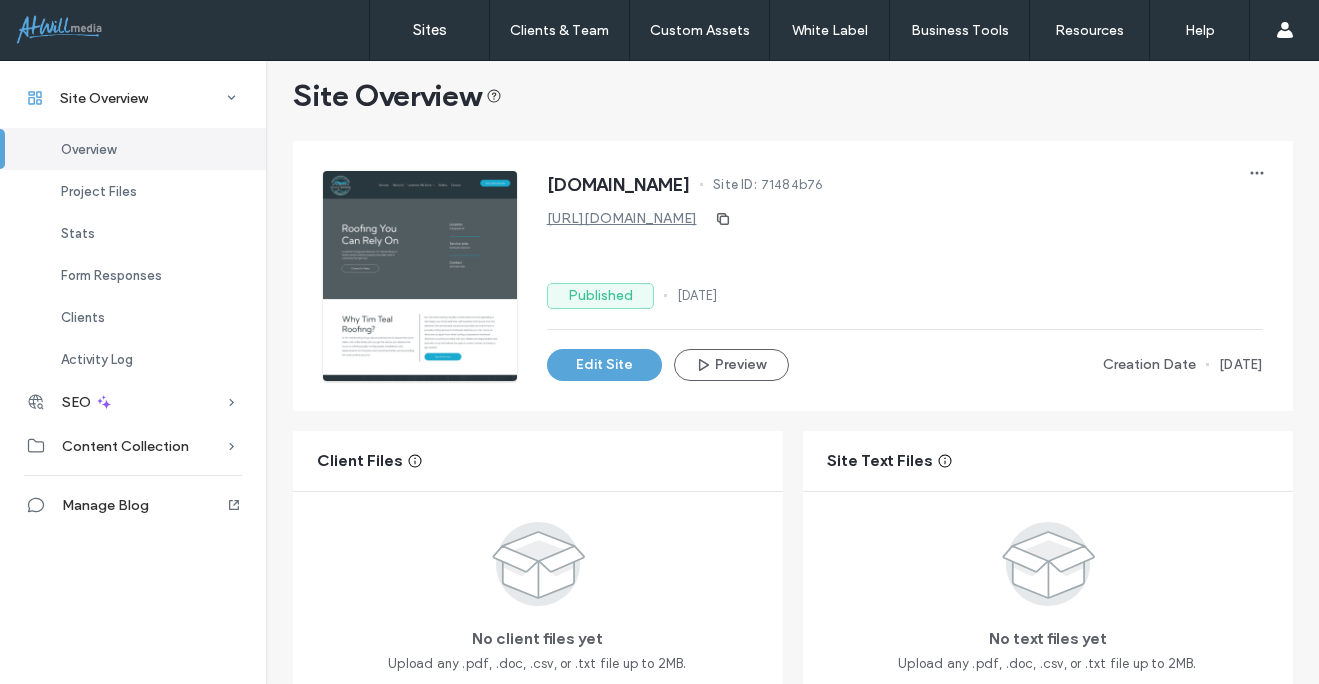 scroll, scrollTop: 26, scrollLeft: 0, axis: vertical 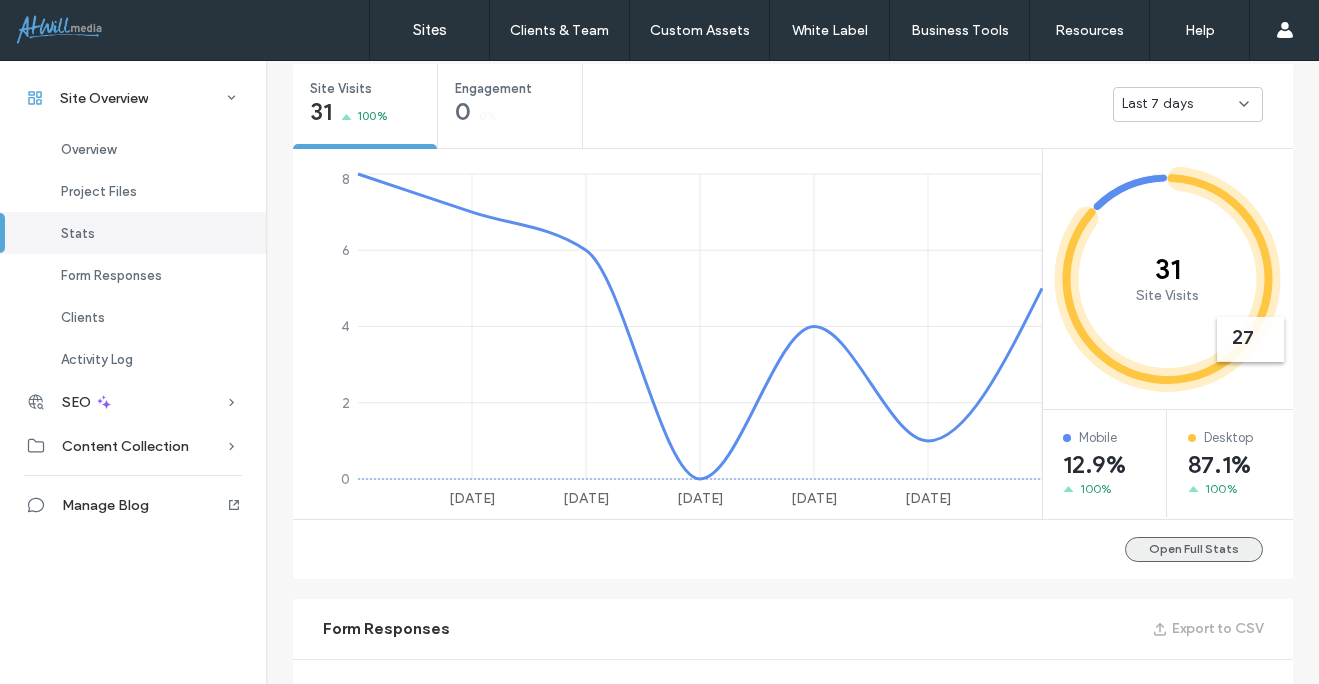 click on "Open Full Stats" at bounding box center [1194, 549] 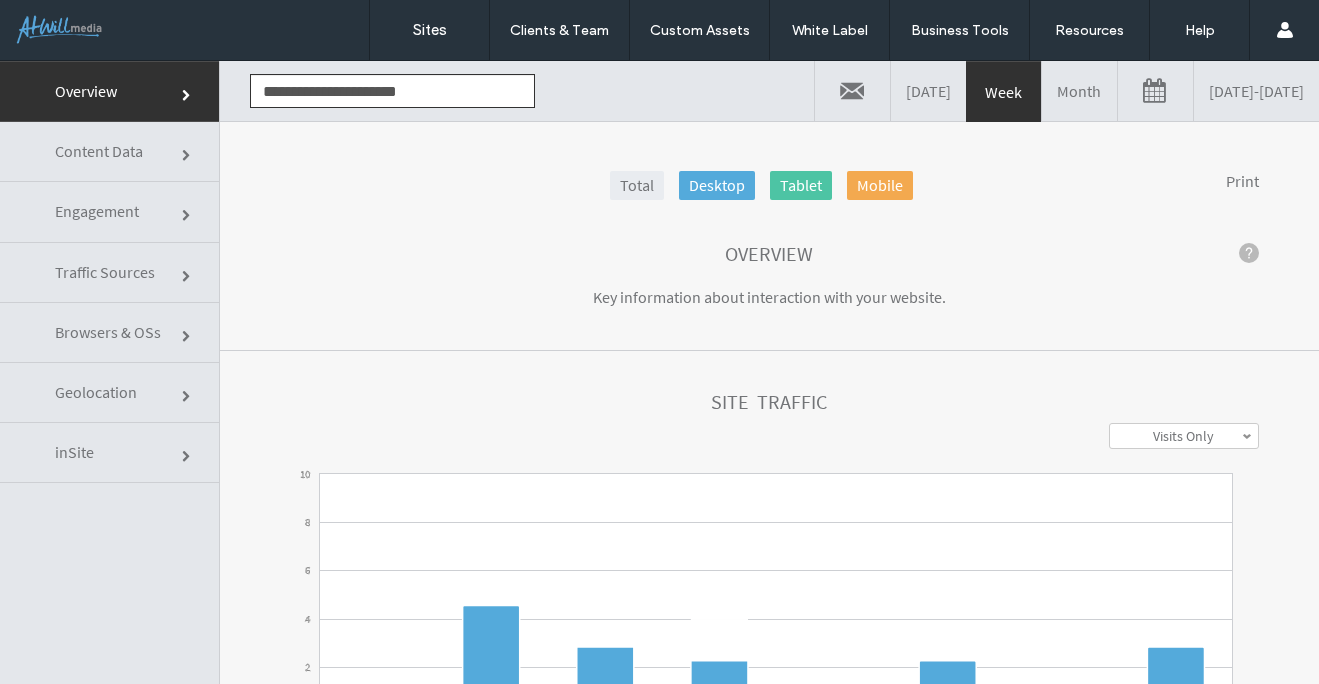 scroll, scrollTop: 0, scrollLeft: 0, axis: both 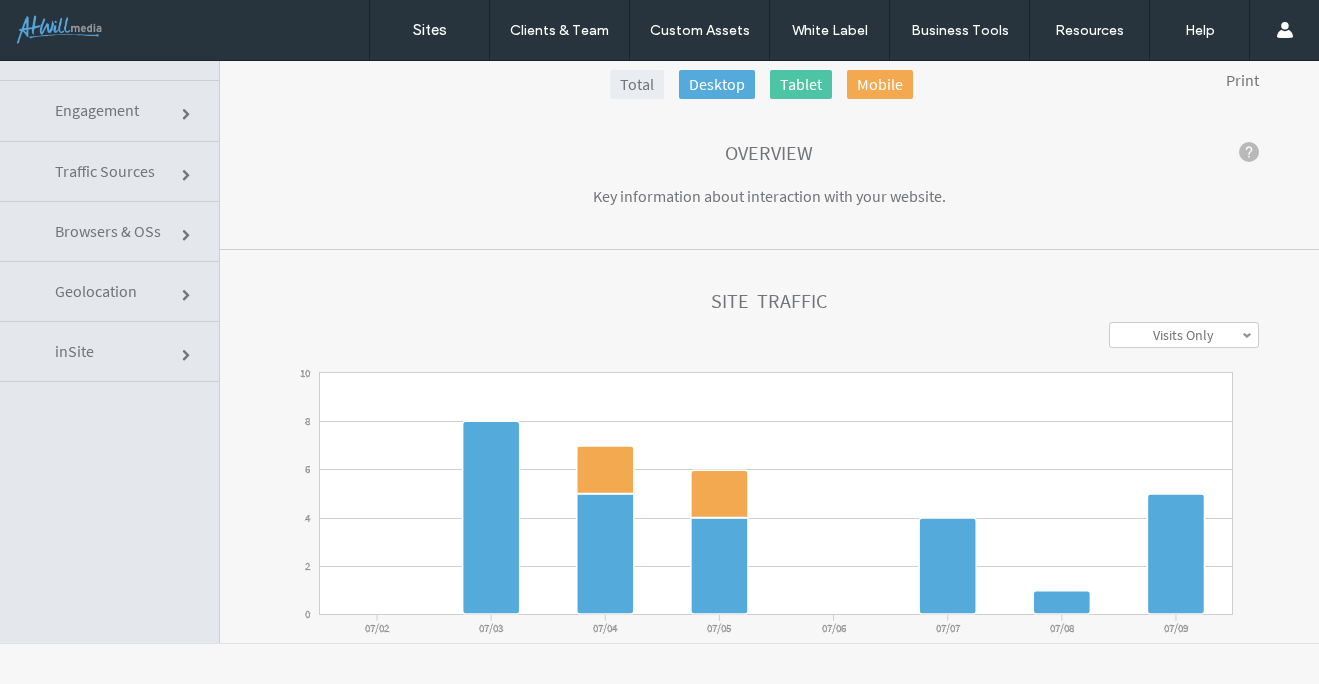 click on "Traffic Sources" 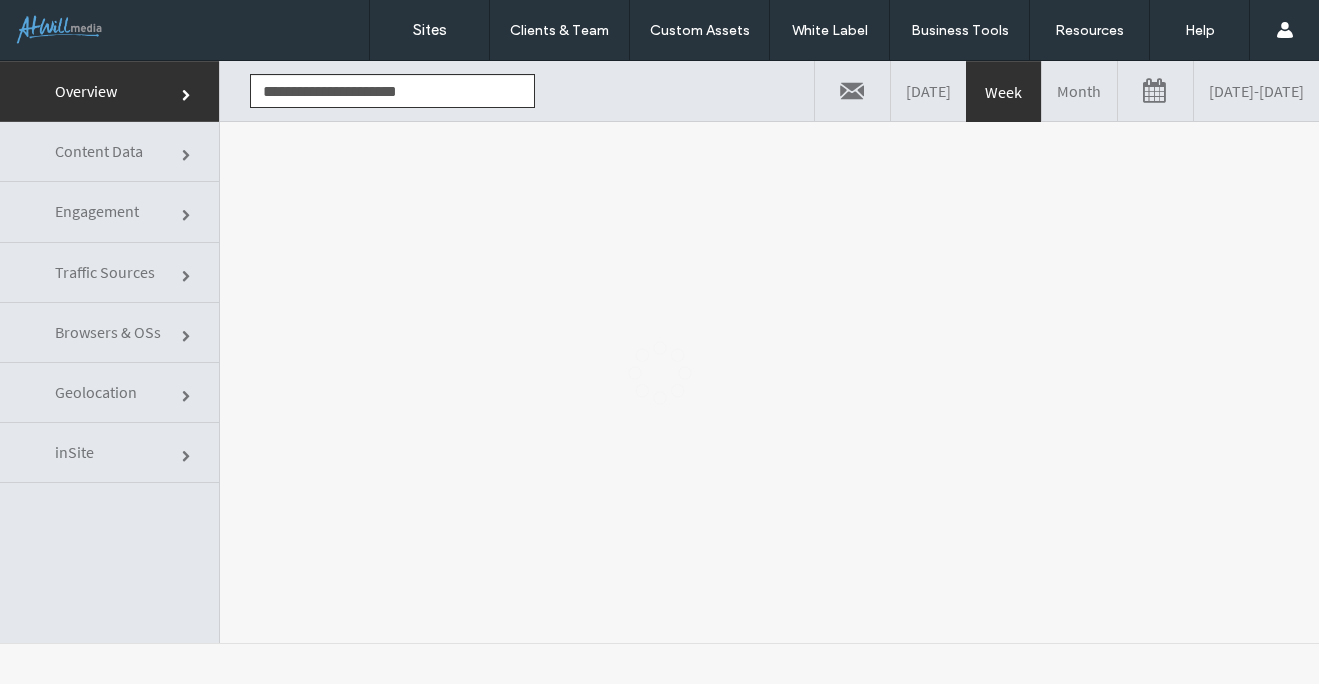 scroll, scrollTop: 0, scrollLeft: 0, axis: both 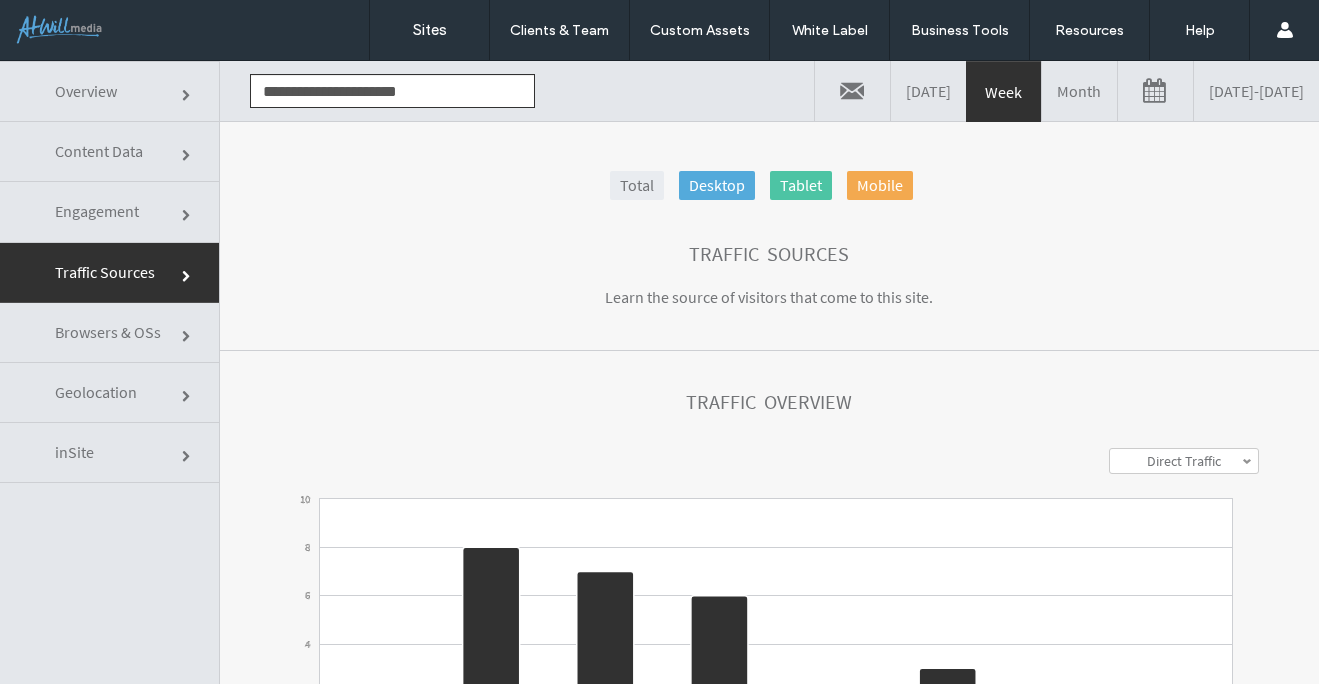 click on "Engagement" 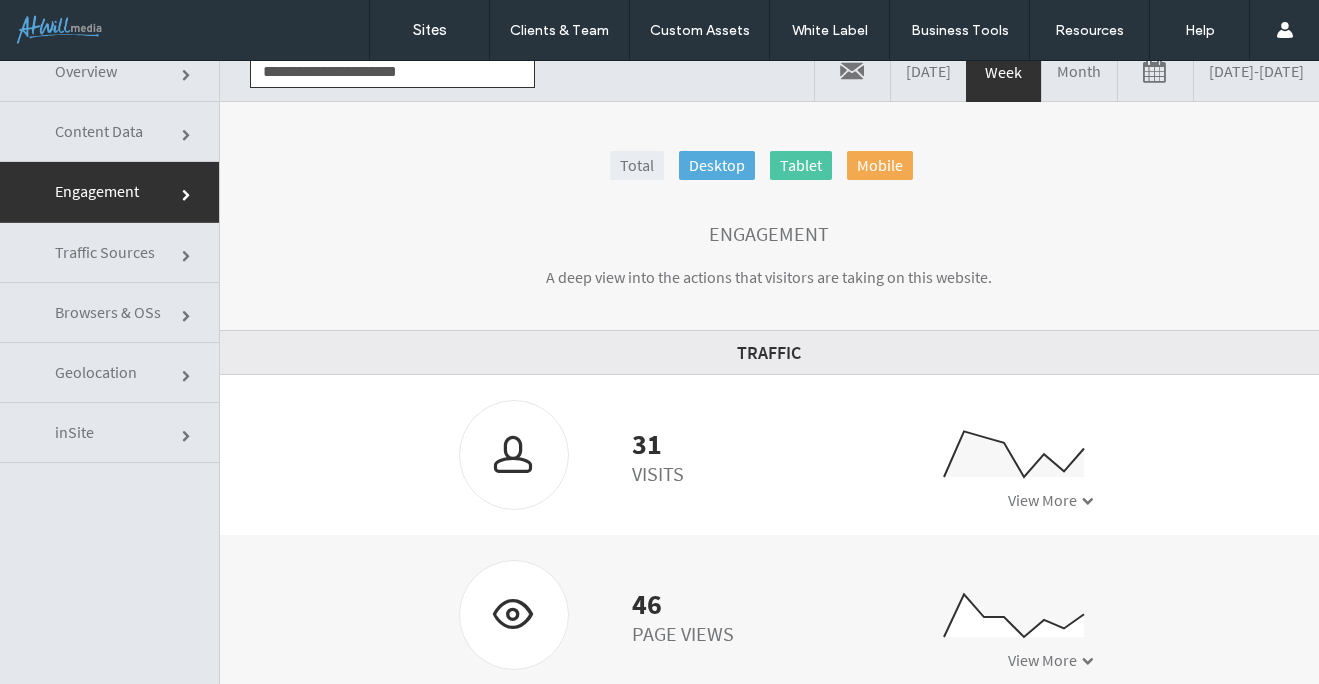scroll, scrollTop: 0, scrollLeft: 0, axis: both 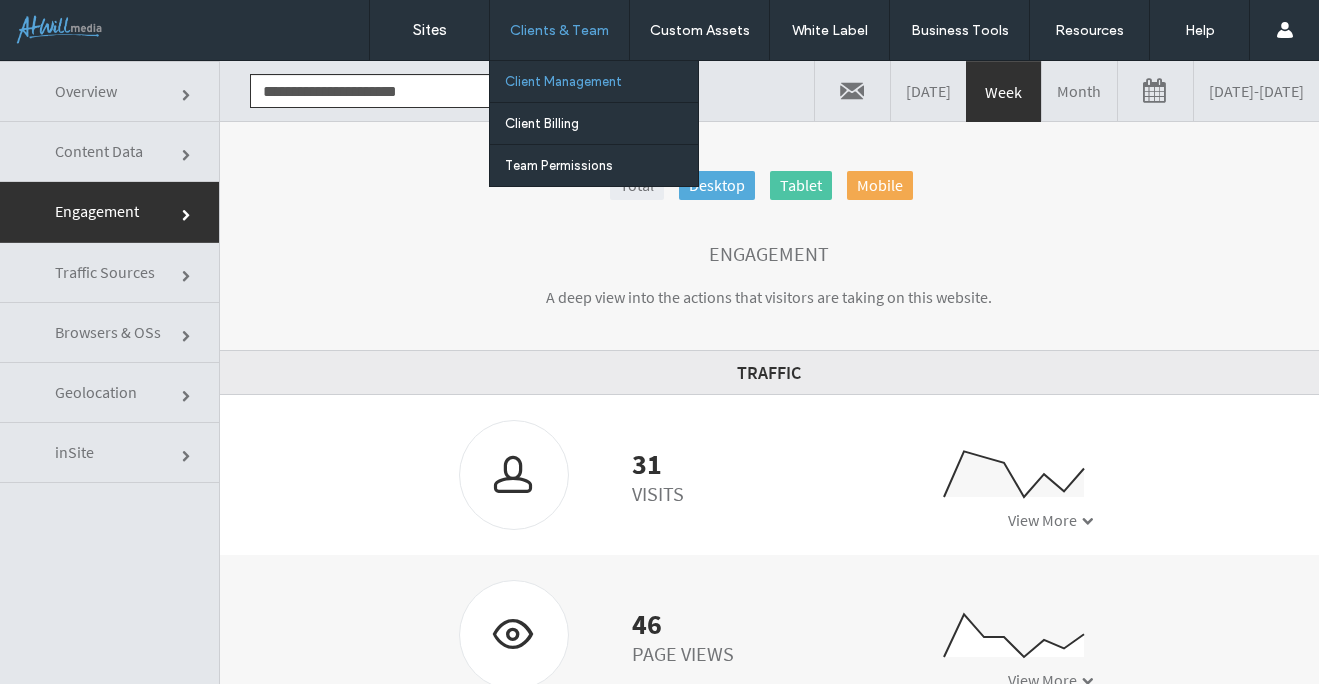 click on "Client Management" at bounding box center (563, 81) 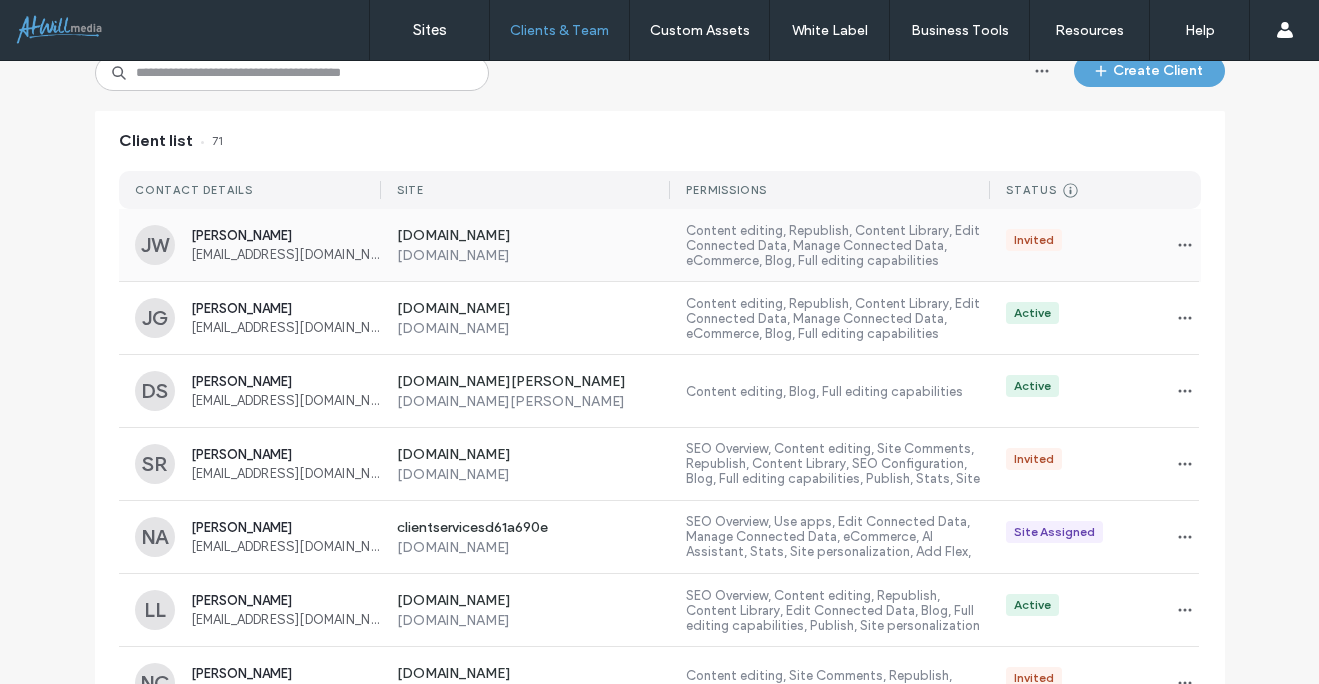 scroll, scrollTop: 164, scrollLeft: 0, axis: vertical 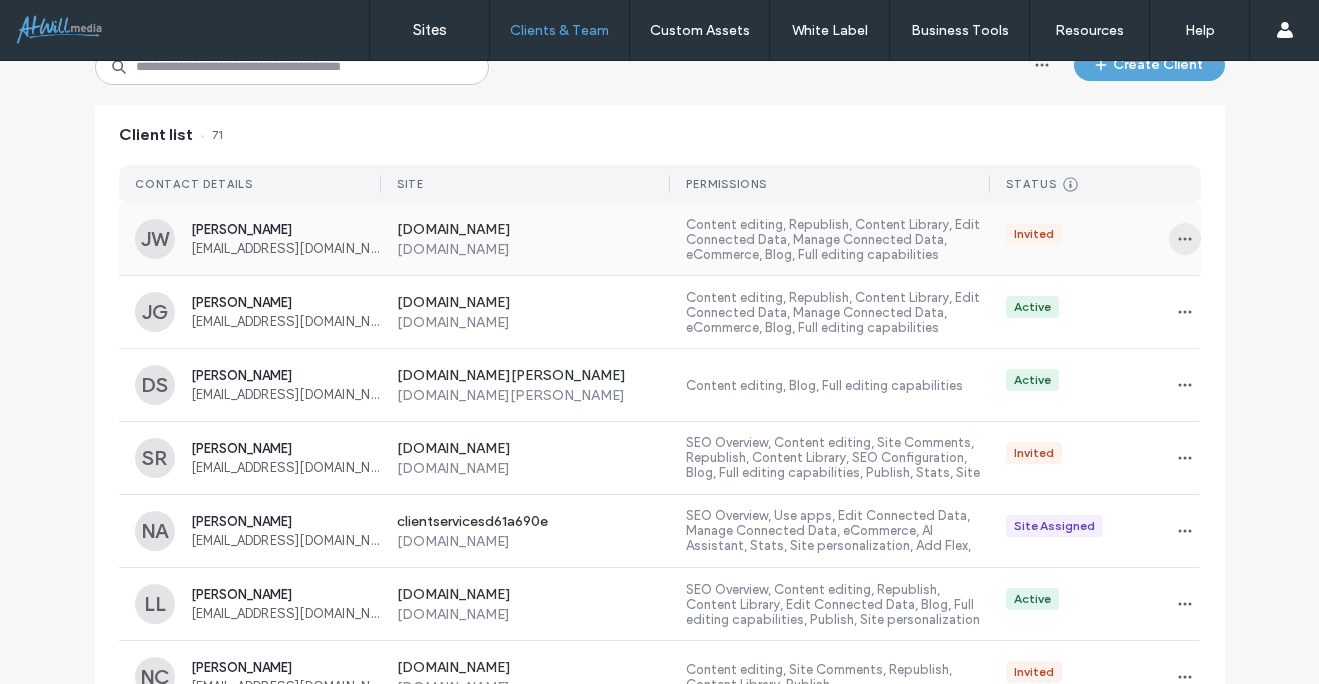 click 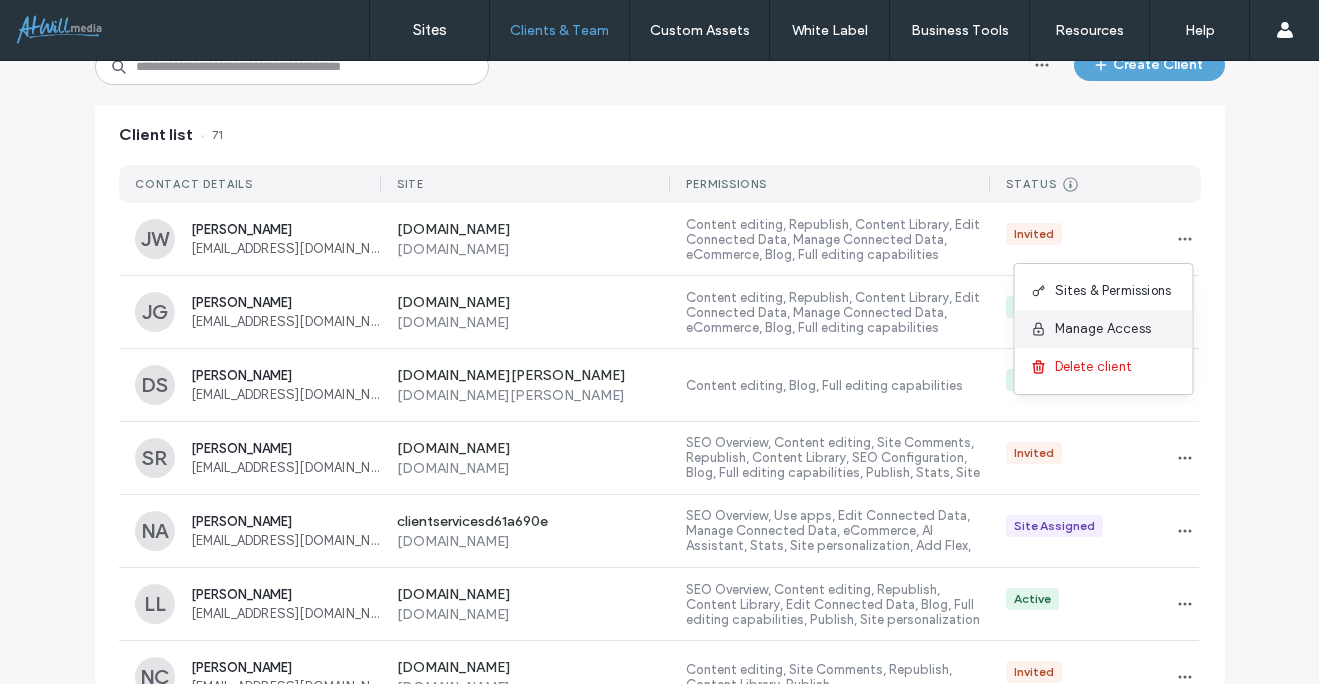 click on "Manage Access" at bounding box center [1103, 329] 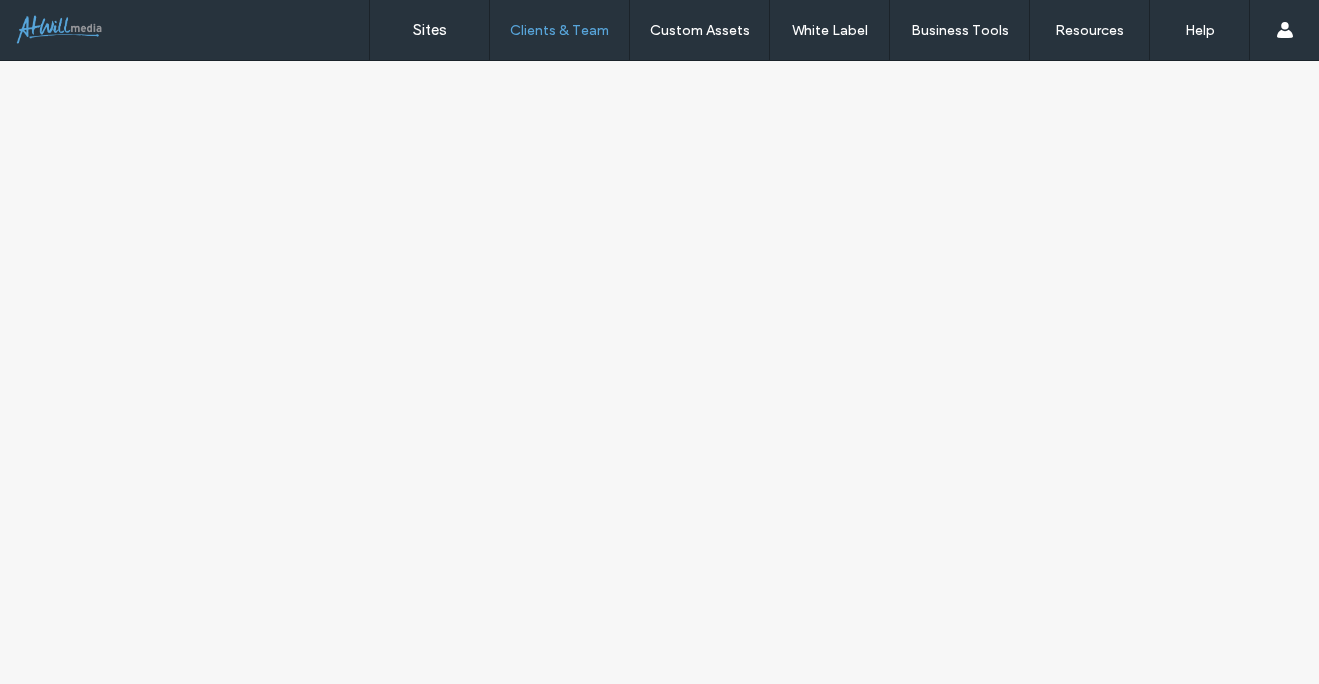 scroll, scrollTop: 0, scrollLeft: 0, axis: both 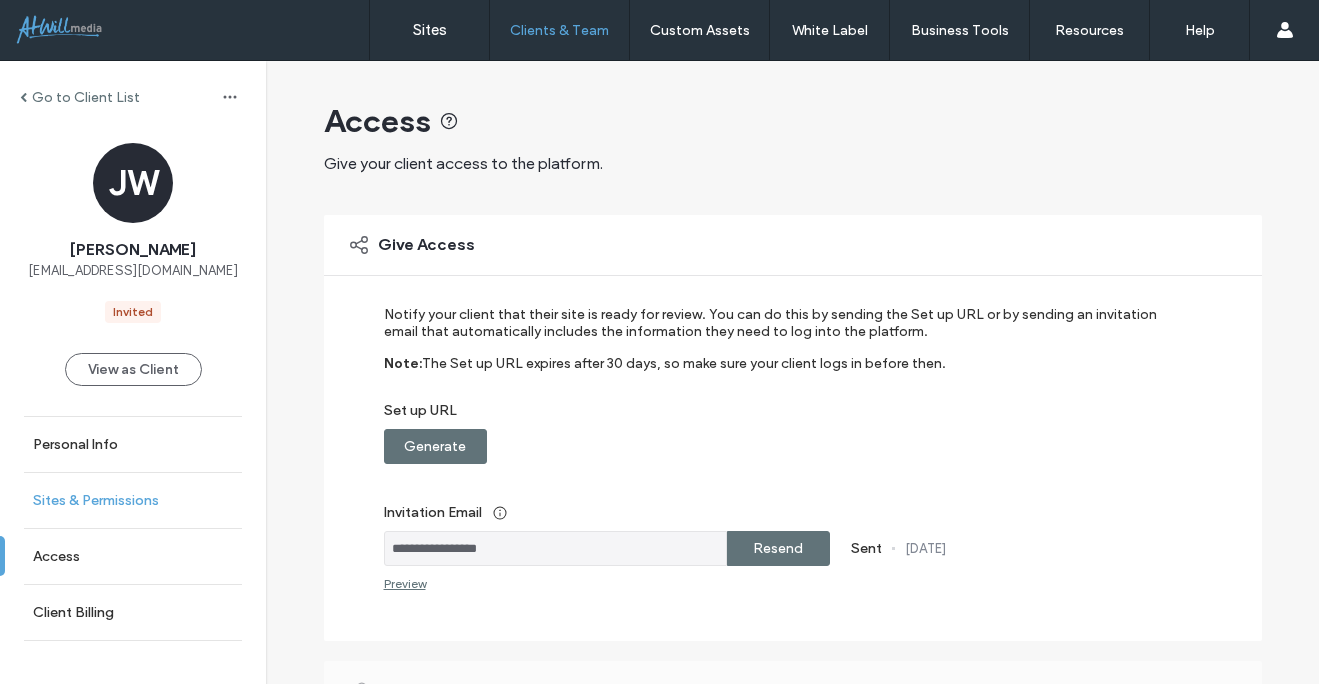 click on "Sites & Permissions" at bounding box center (96, 500) 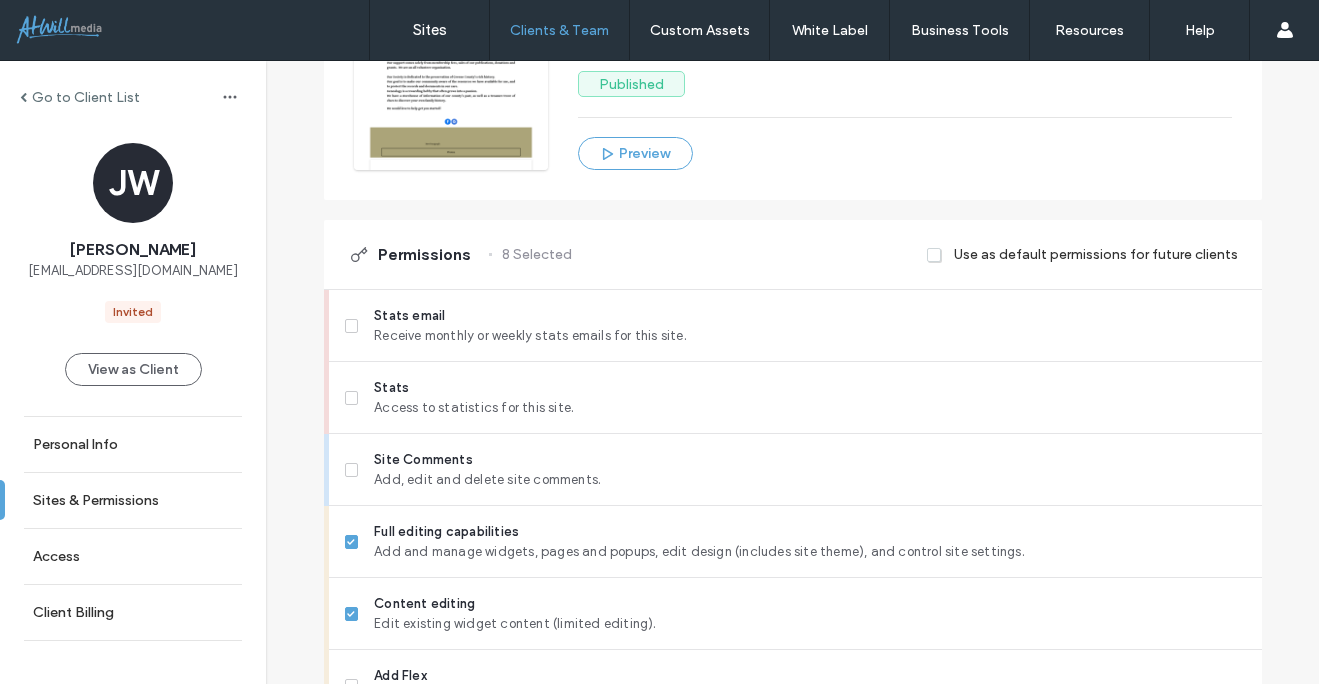 scroll, scrollTop: 416, scrollLeft: 0, axis: vertical 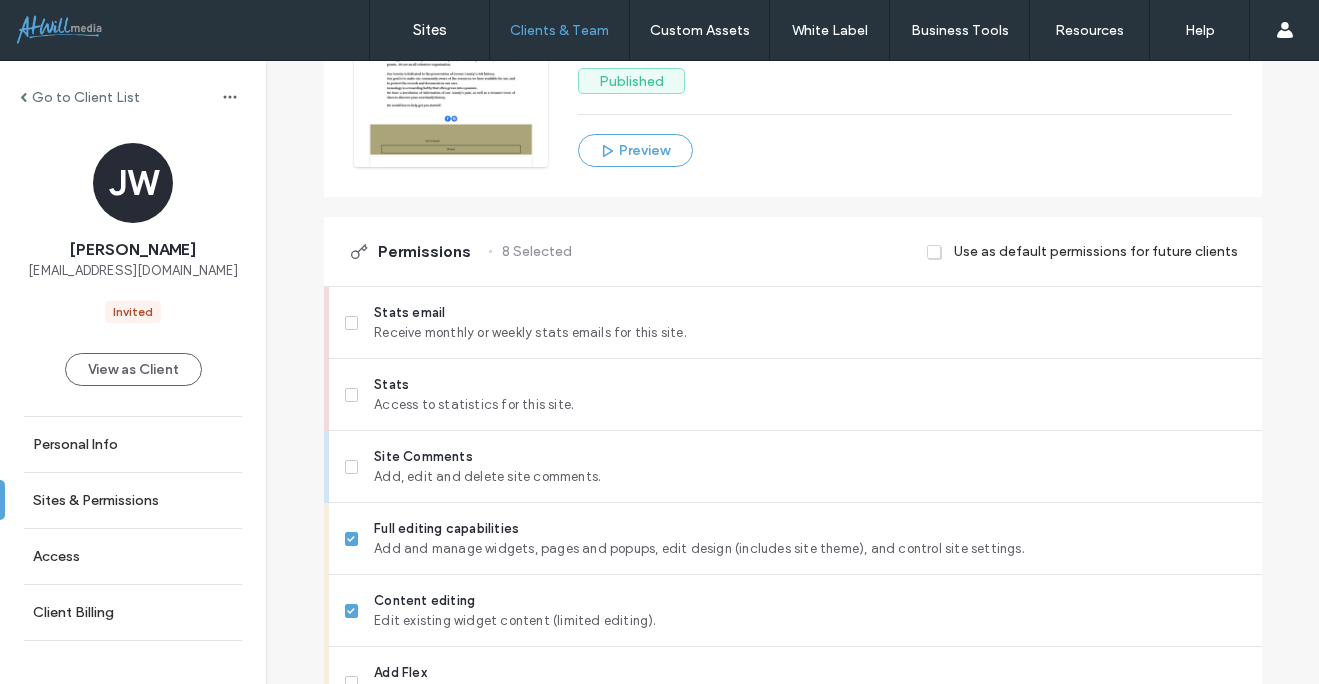 click on "Go to Client List [PERSON_NAME] [PERSON_NAME] [EMAIL_ADDRESS][DOMAIN_NAME] Invited View as Client Personal Info Sites & Permissions Access Client Billing Sites & Permissions Set the sites your client can access and manage their permissions. This client already has access to the platform. Once you click Save, the site will be accessible according to the permissions you set.  Assigned Site Assign another site [DOMAIN_NAME] Site ID: 284634f2 [URL][DOMAIN_NAME] Published Preview Permissions 8 Selected Use as default permissions for future clients Stats email Receive monthly or weekly stats emails for this site. Stats Access to statistics for this site. Site Comments Add, edit and delete site comments. Full editing capabilities Add and manage widgets, pages and popups, edit design (includes site theme), and control site settings. Content editing Edit existing widget content (limited editing). Add Flex Enable to add new flex templates and sections Content Library Content Library Data Sync (External) Manage Connected Data eCommerce" at bounding box center [792, 866] 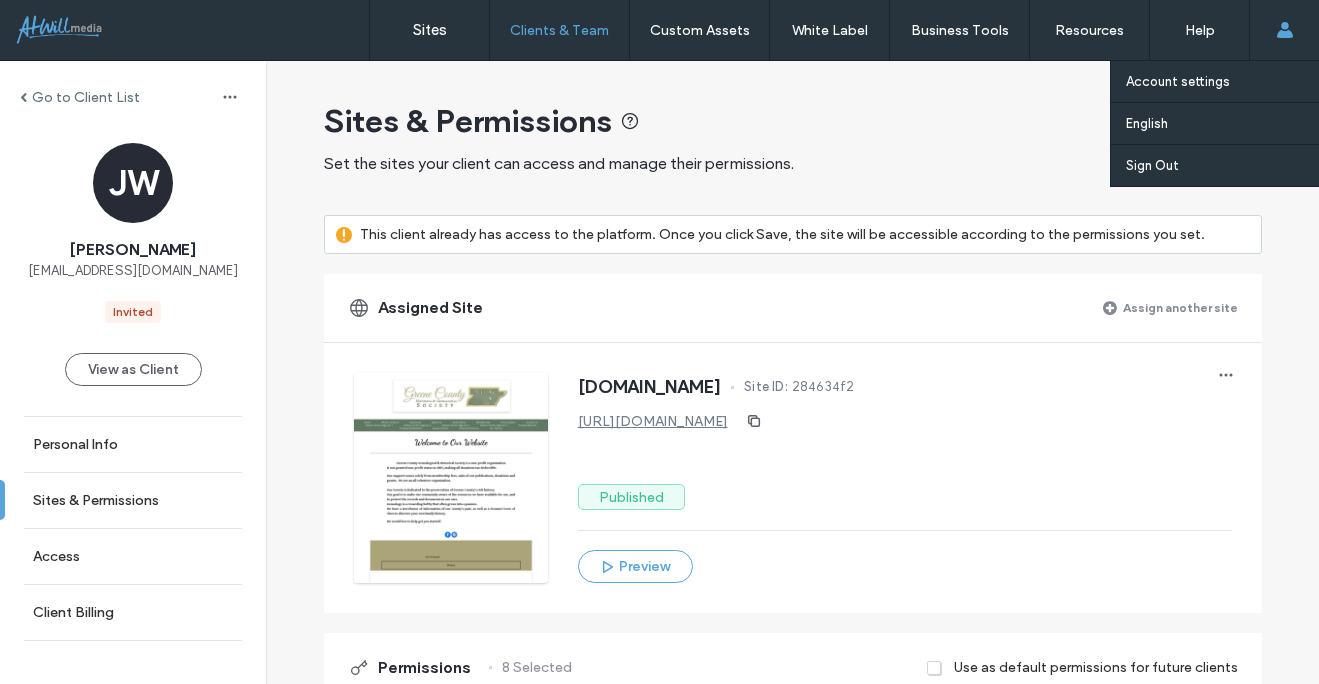 click 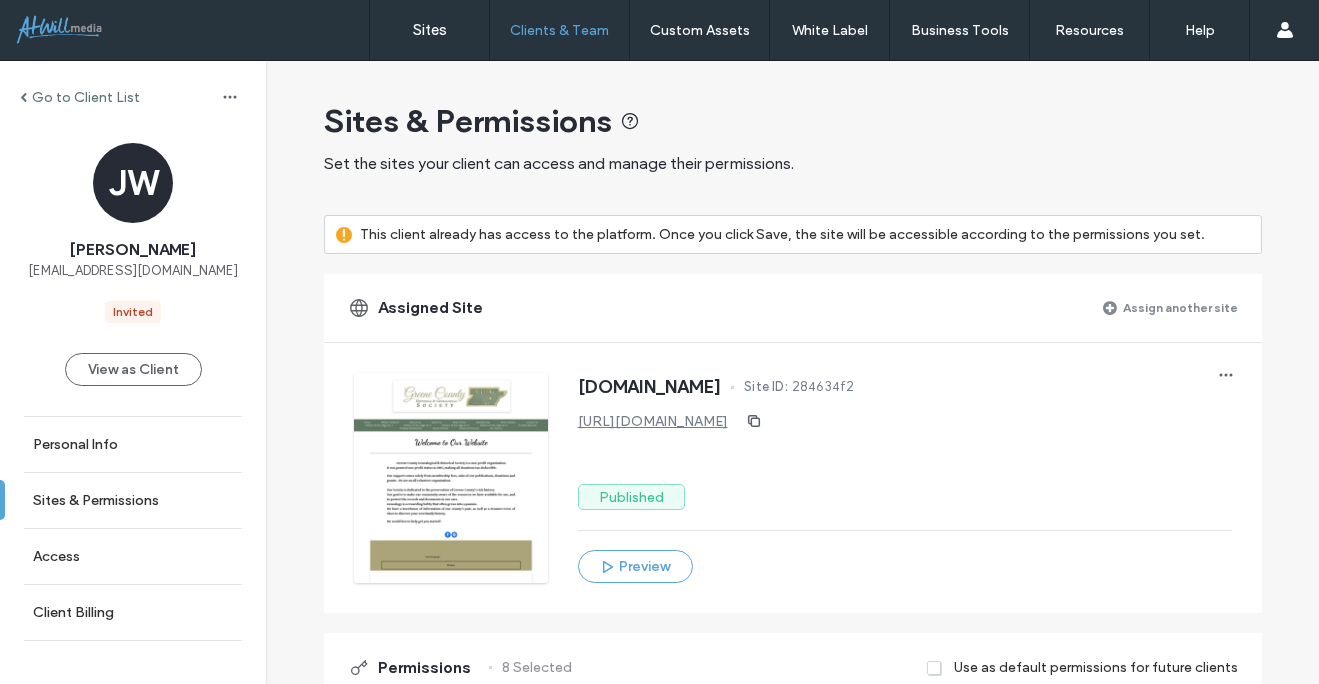click on "Sites & Permissions" at bounding box center (793, 121) 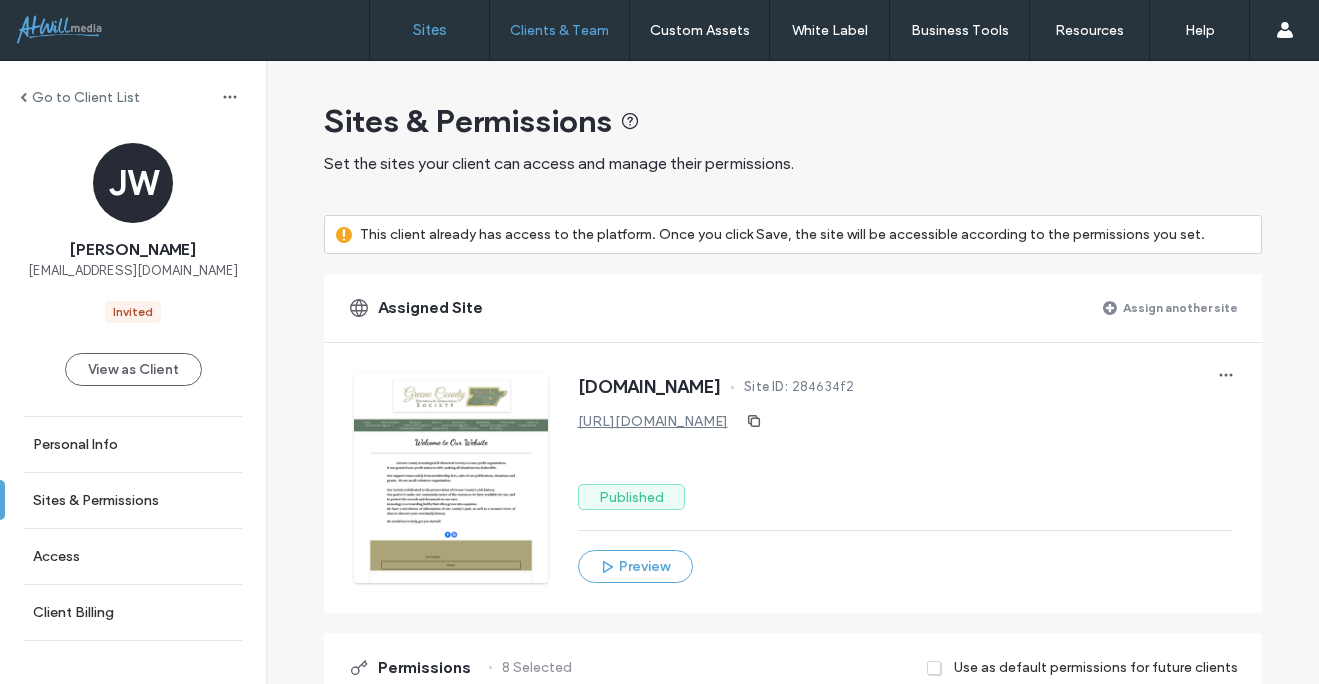 click on "Sites" at bounding box center [429, 30] 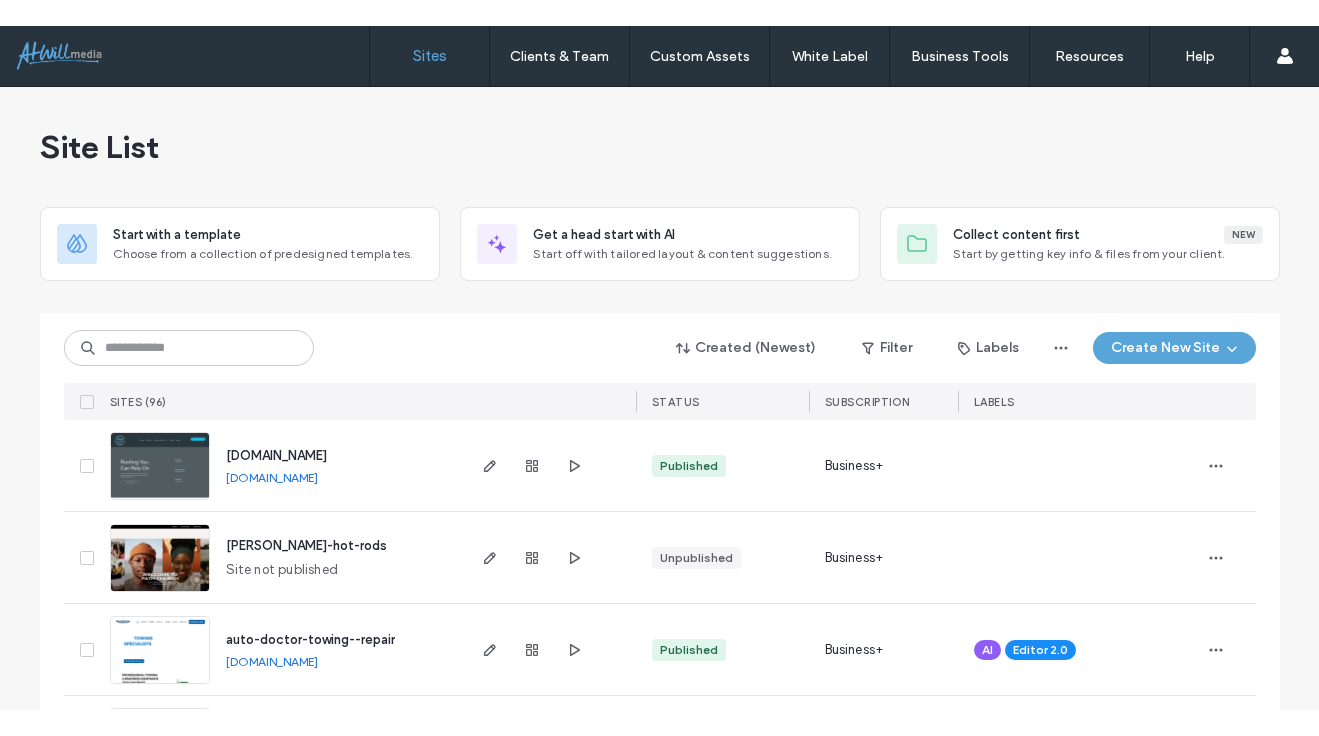 scroll, scrollTop: 44, scrollLeft: 0, axis: vertical 